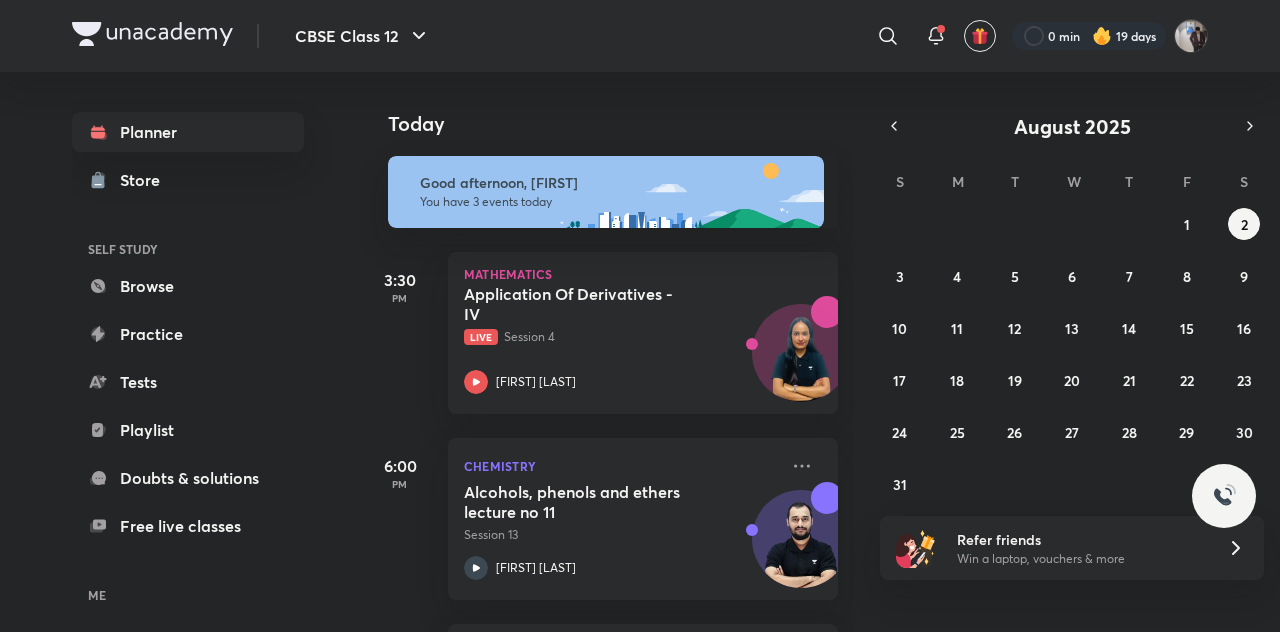 scroll, scrollTop: 0, scrollLeft: 0, axis: both 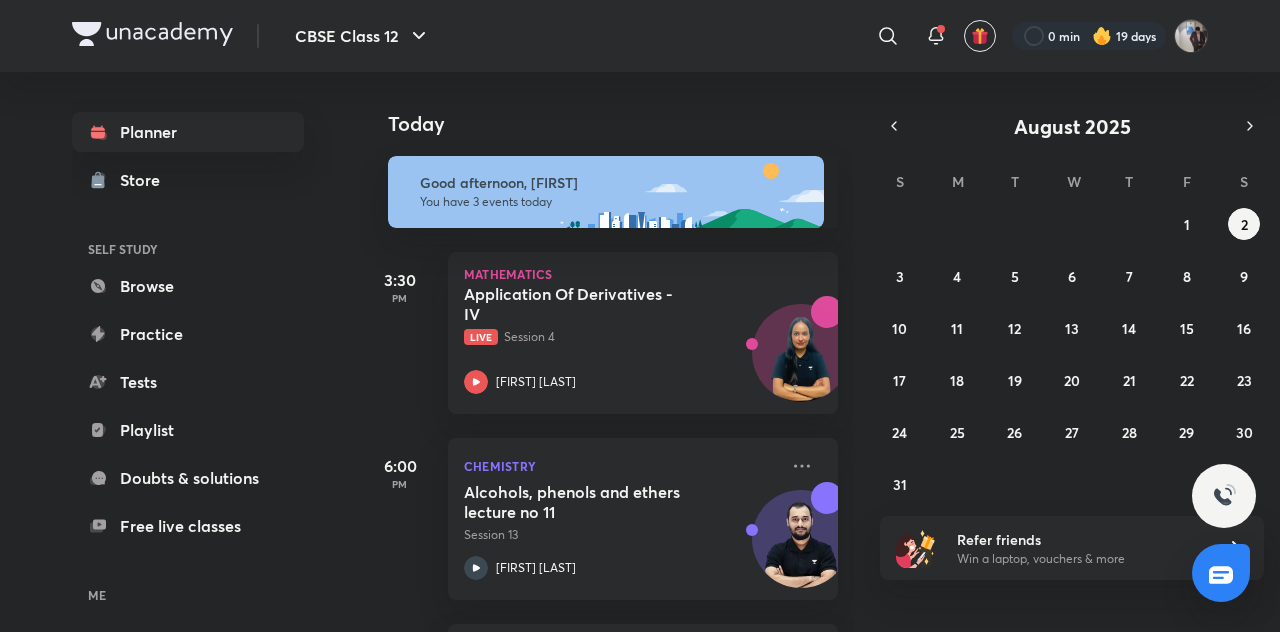 click on "​" at bounding box center [724, 36] 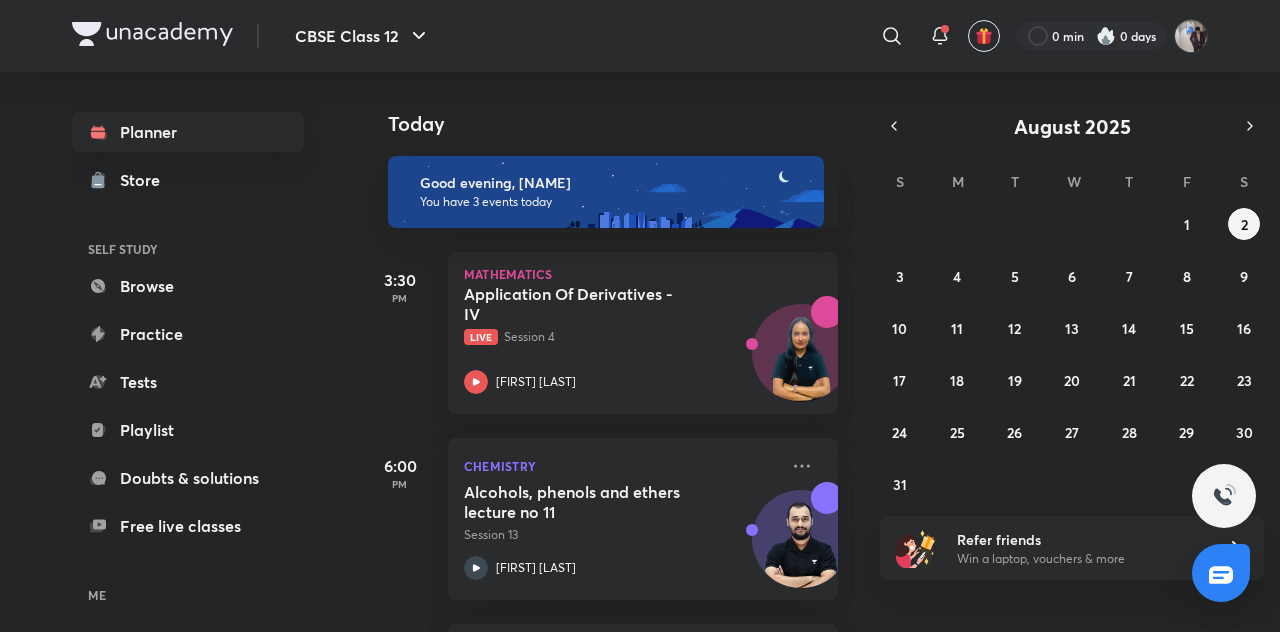 scroll, scrollTop: 0, scrollLeft: 0, axis: both 